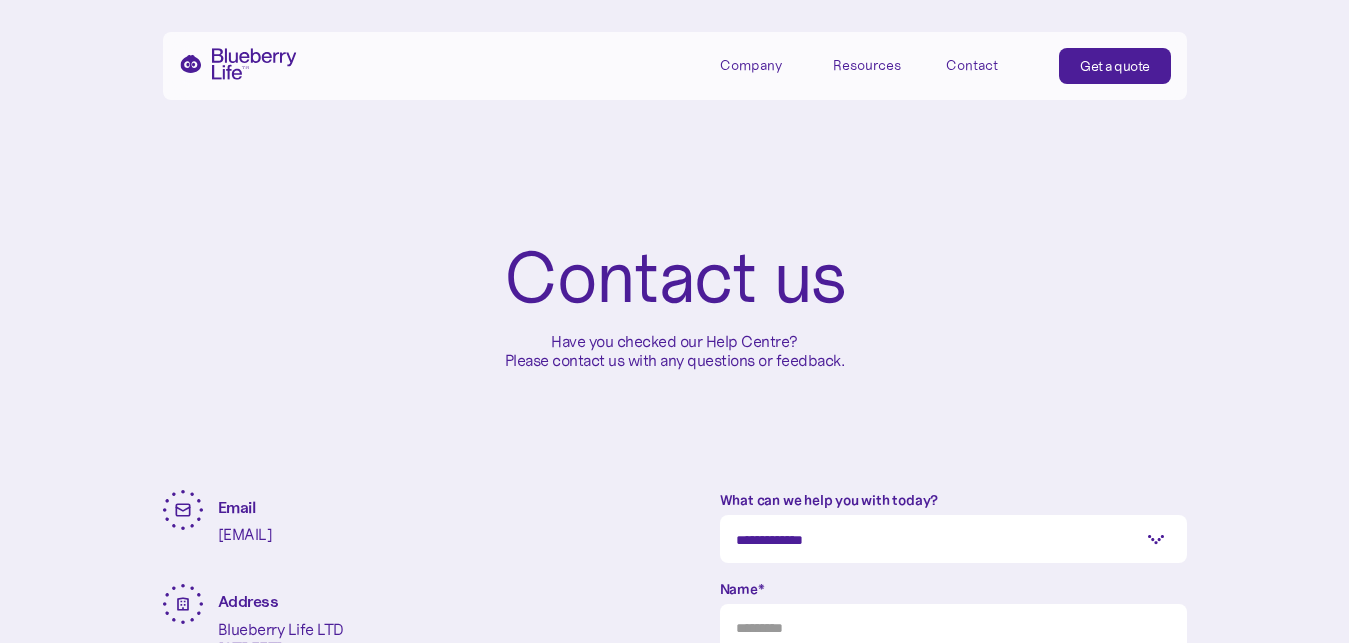 scroll, scrollTop: 0, scrollLeft: 0, axis: both 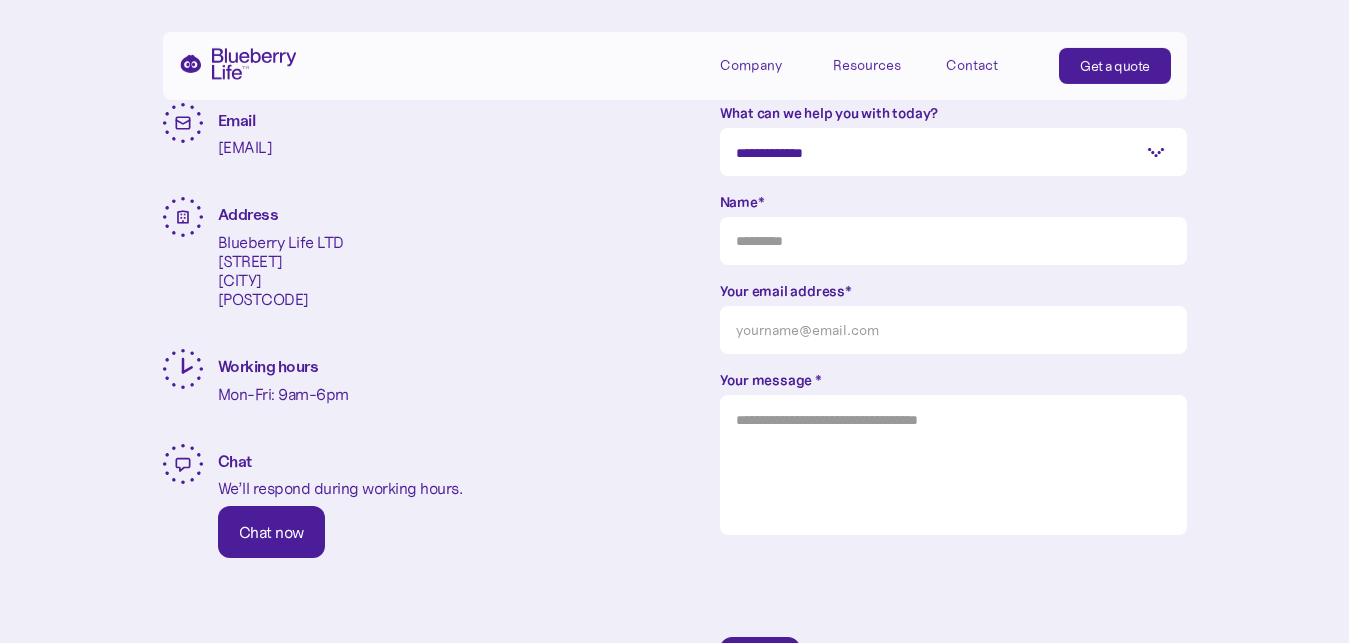 click on "**********" at bounding box center (953, 152) 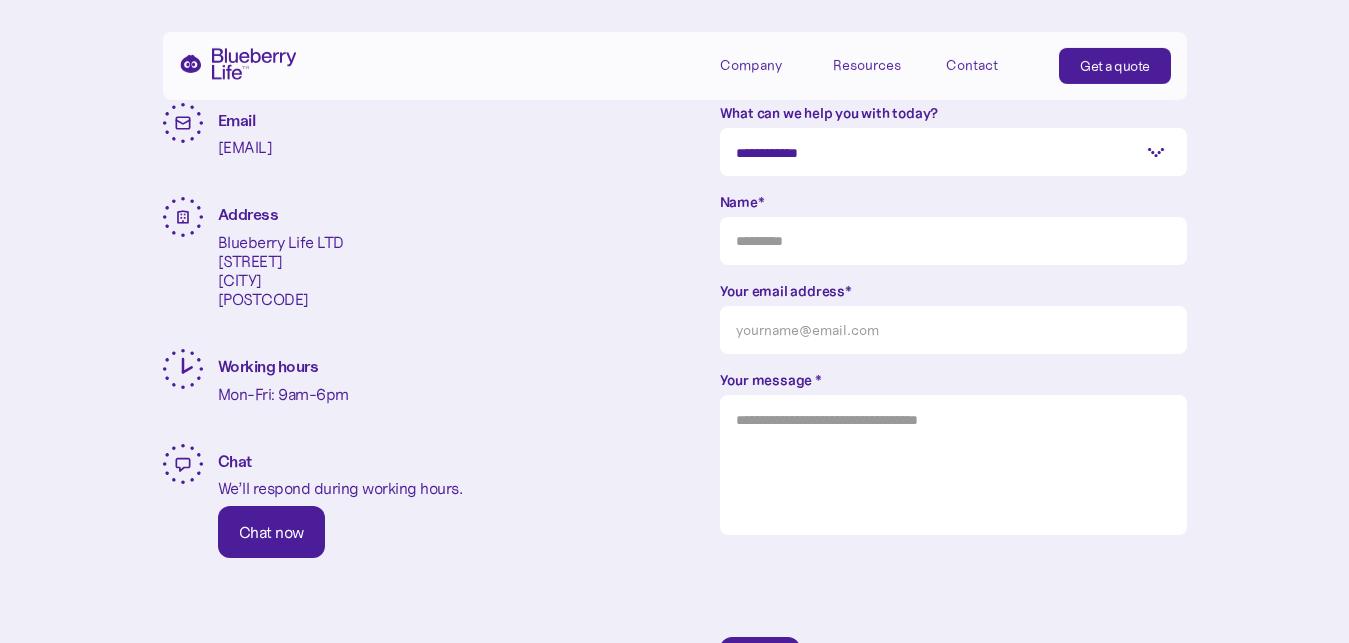 click on "**********" at bounding box center (0, 0) 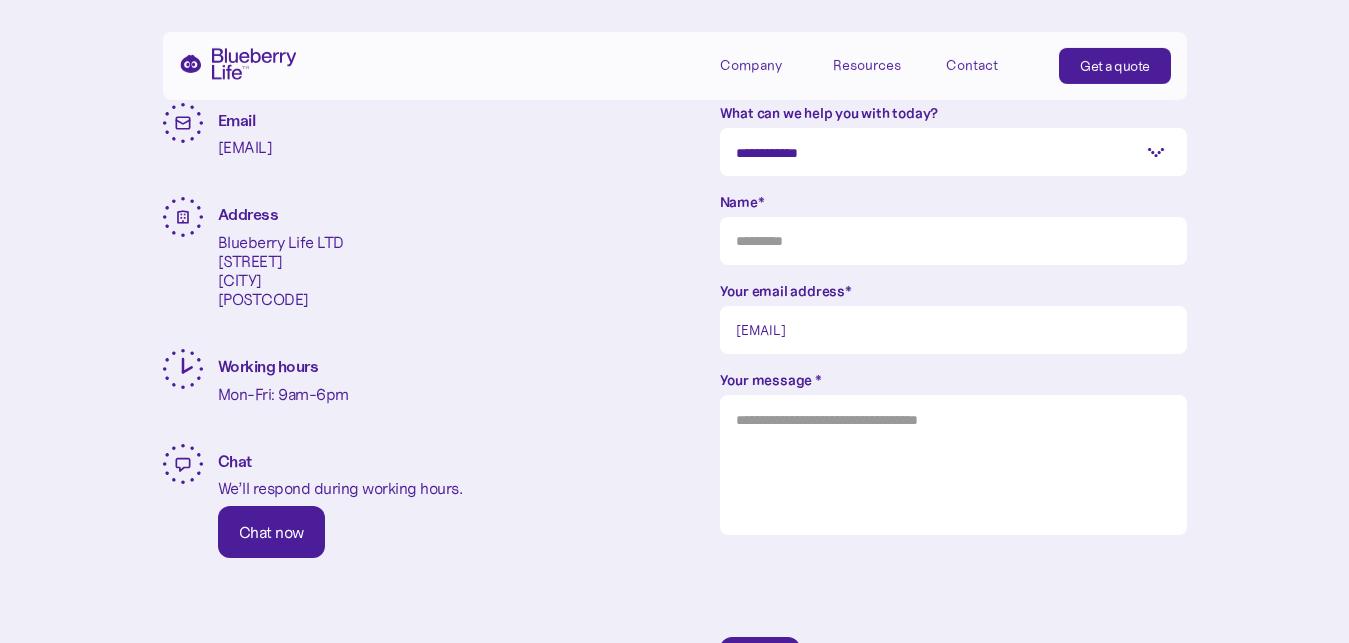 type on "[EMAIL]" 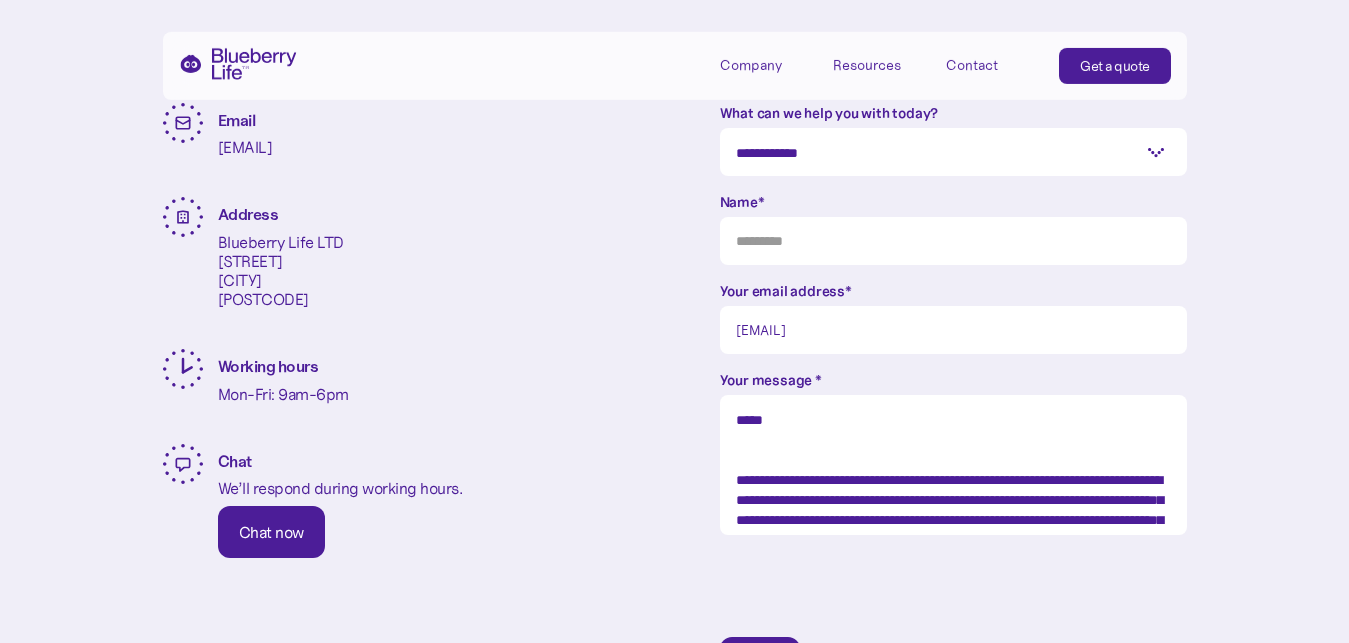 scroll, scrollTop: 295, scrollLeft: 0, axis: vertical 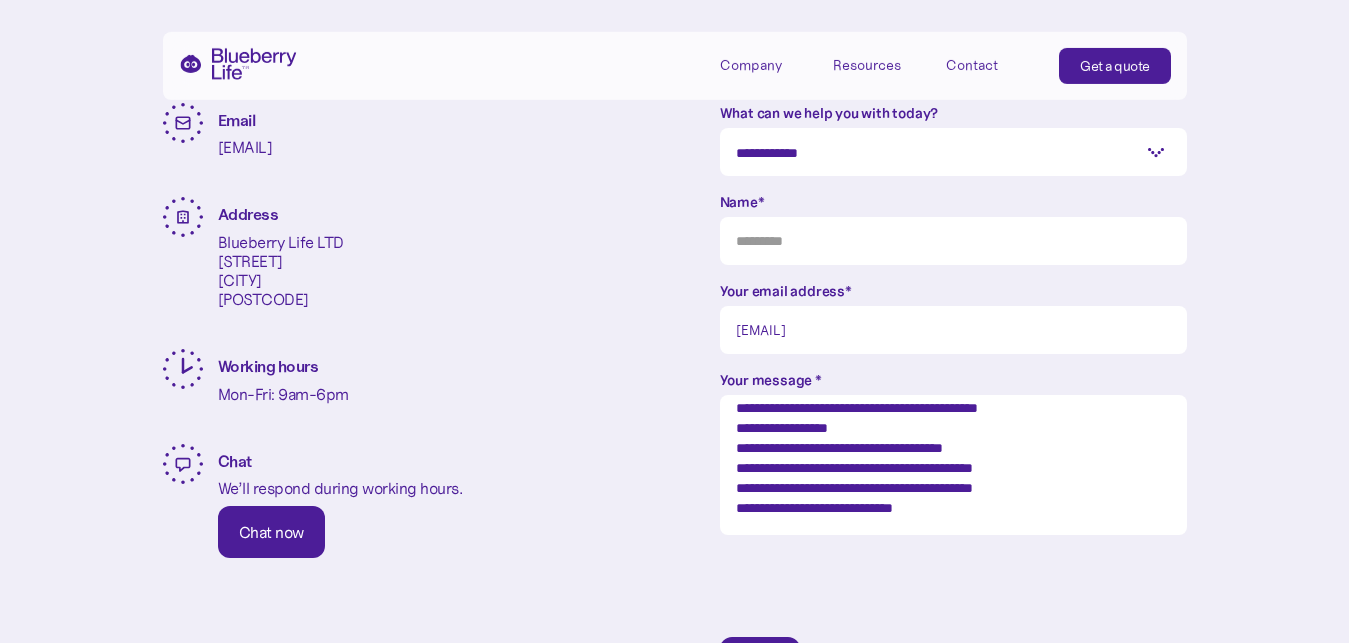 type on "**********" 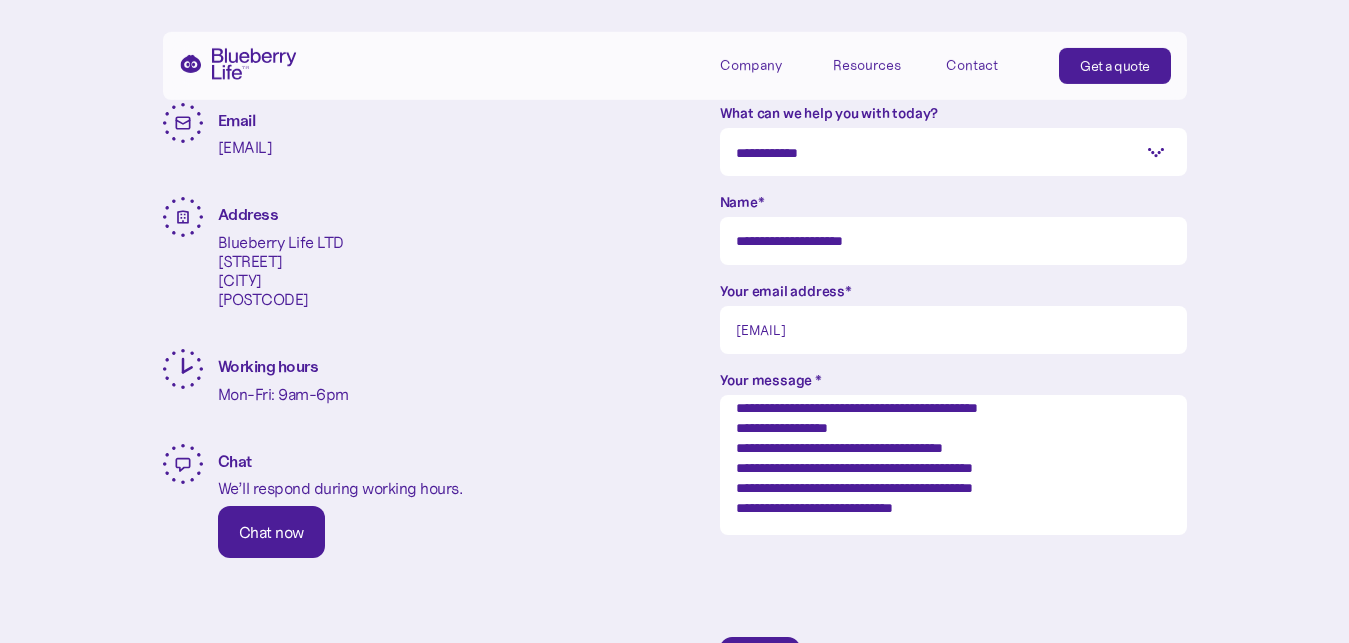 type on "**********" 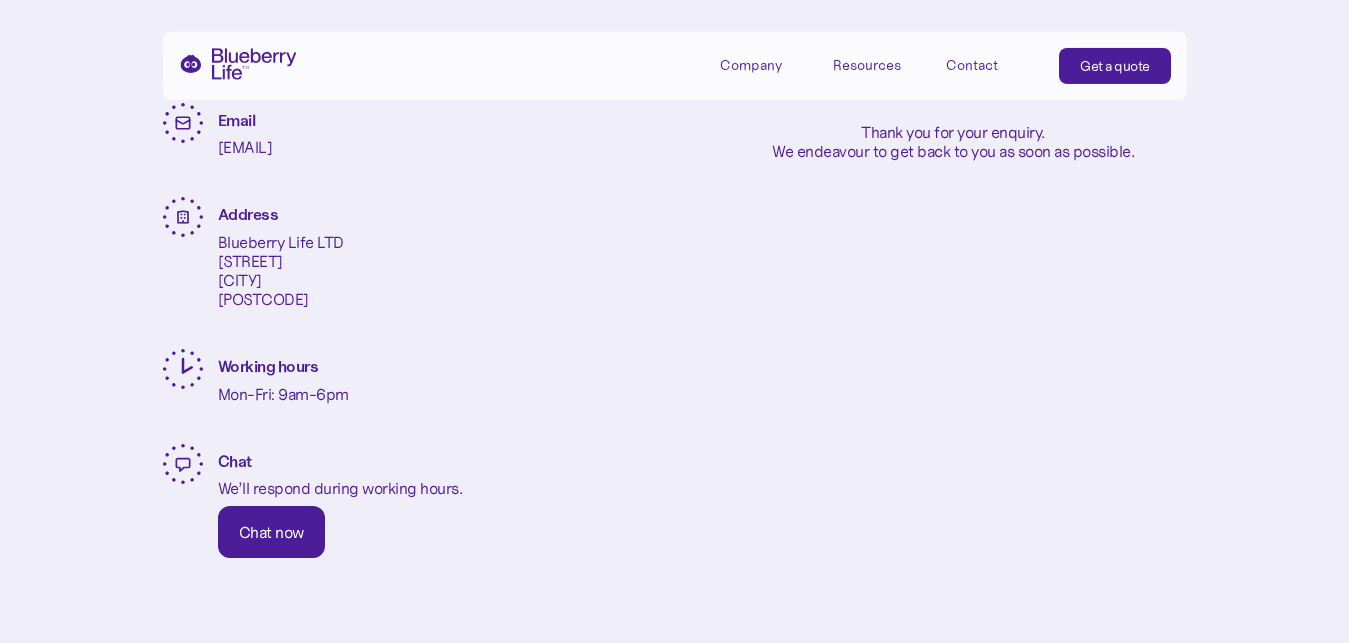 scroll, scrollTop: 794, scrollLeft: 0, axis: vertical 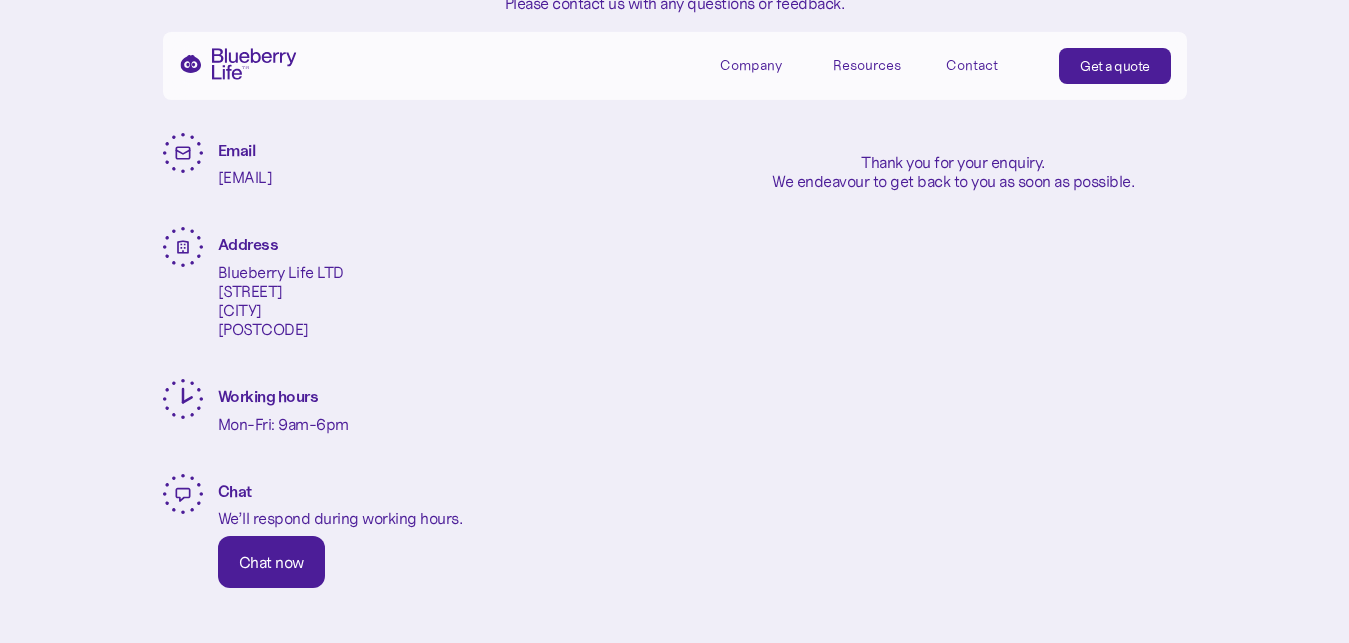 click on "Contact" at bounding box center [972, 65] 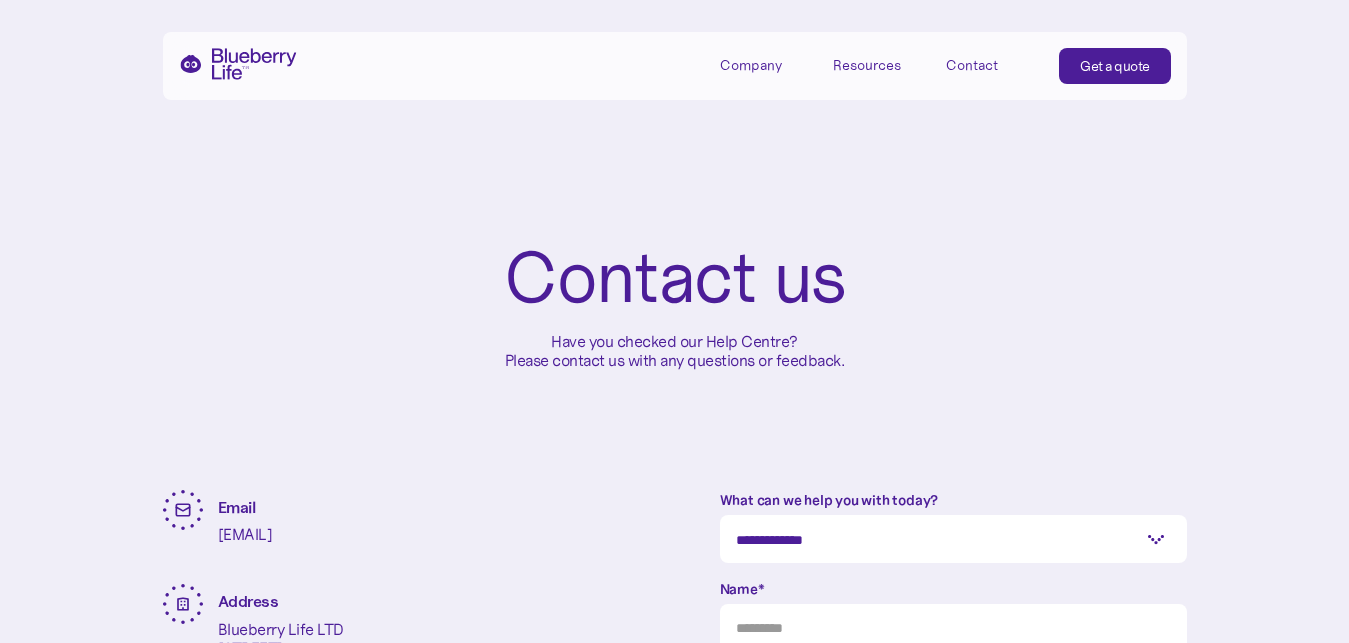 scroll, scrollTop: 0, scrollLeft: 0, axis: both 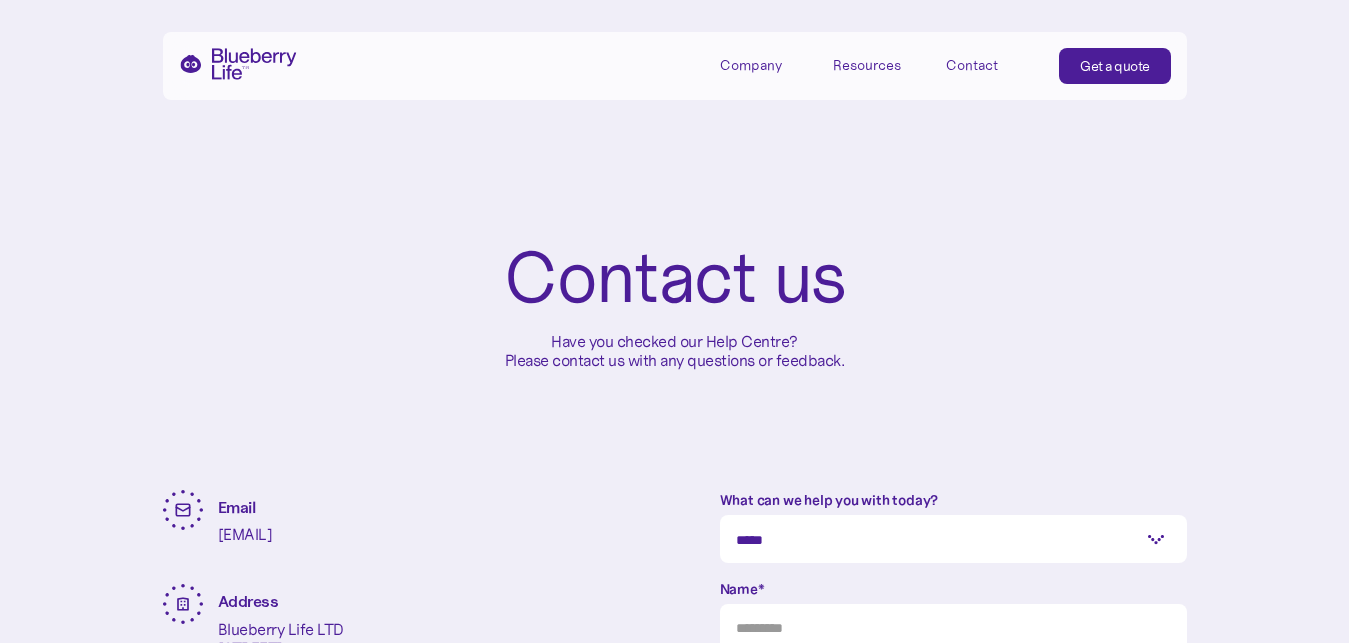 click on "*****" at bounding box center (0, 0) 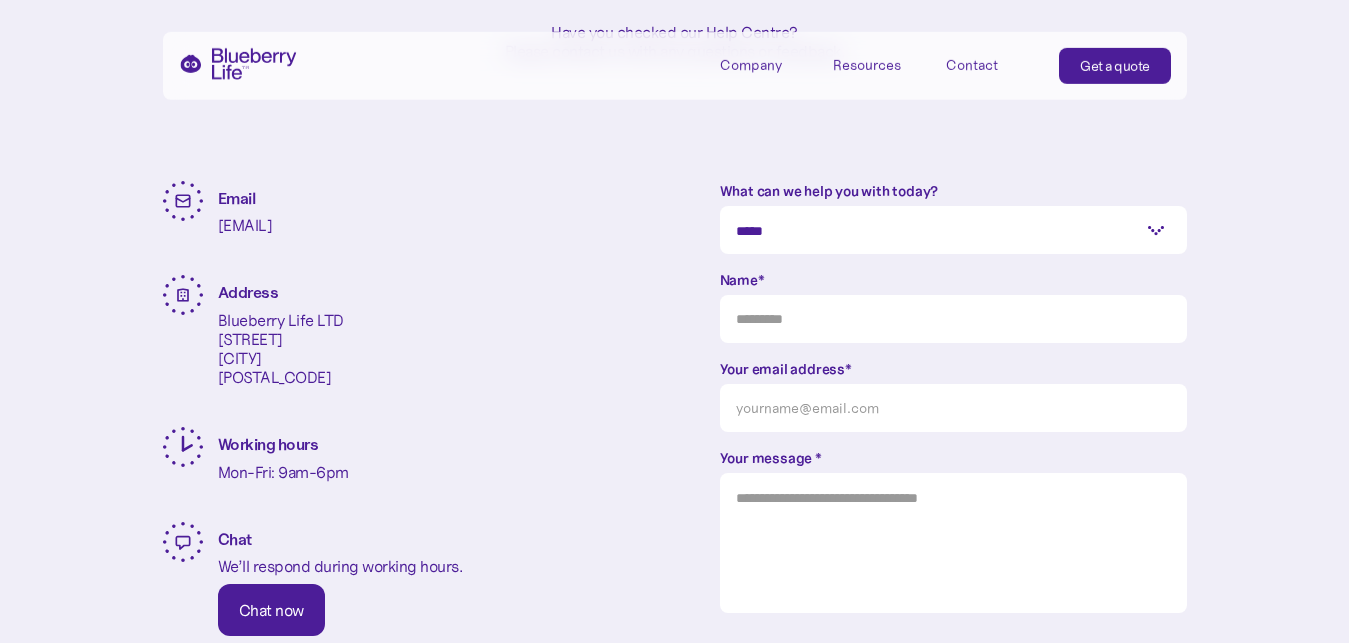 scroll, scrollTop: 323, scrollLeft: 0, axis: vertical 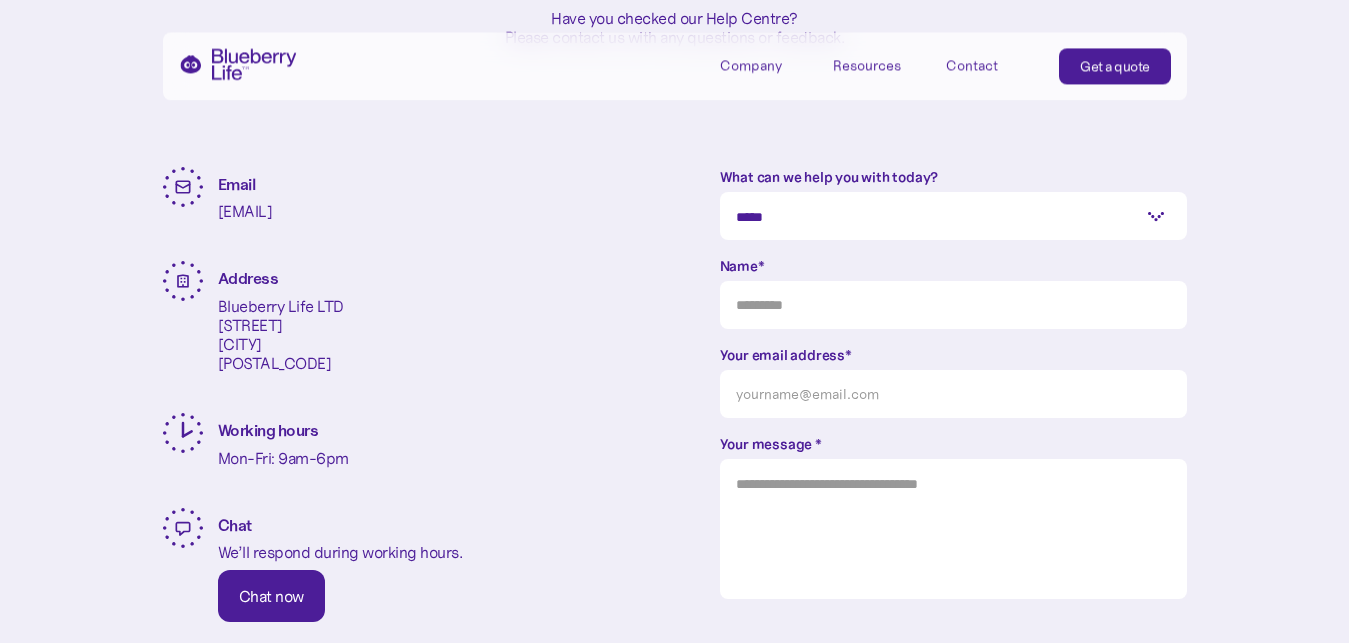 click on "Name*" at bounding box center (953, 305) 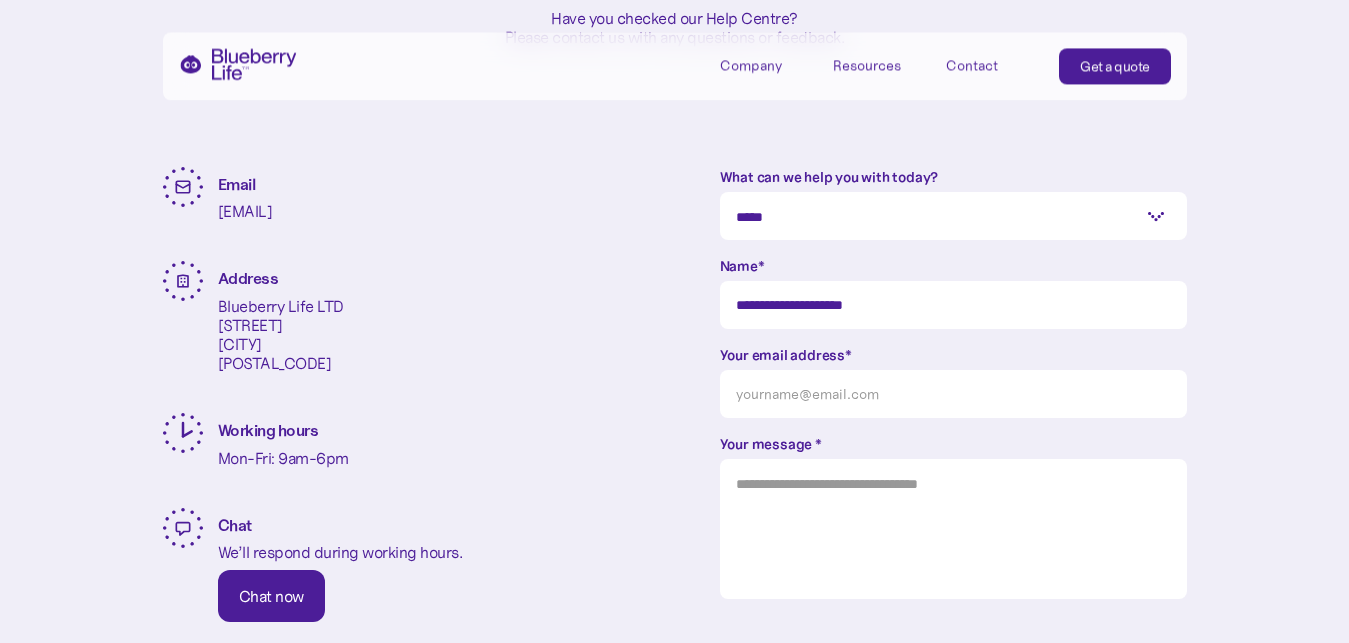 type on "**********" 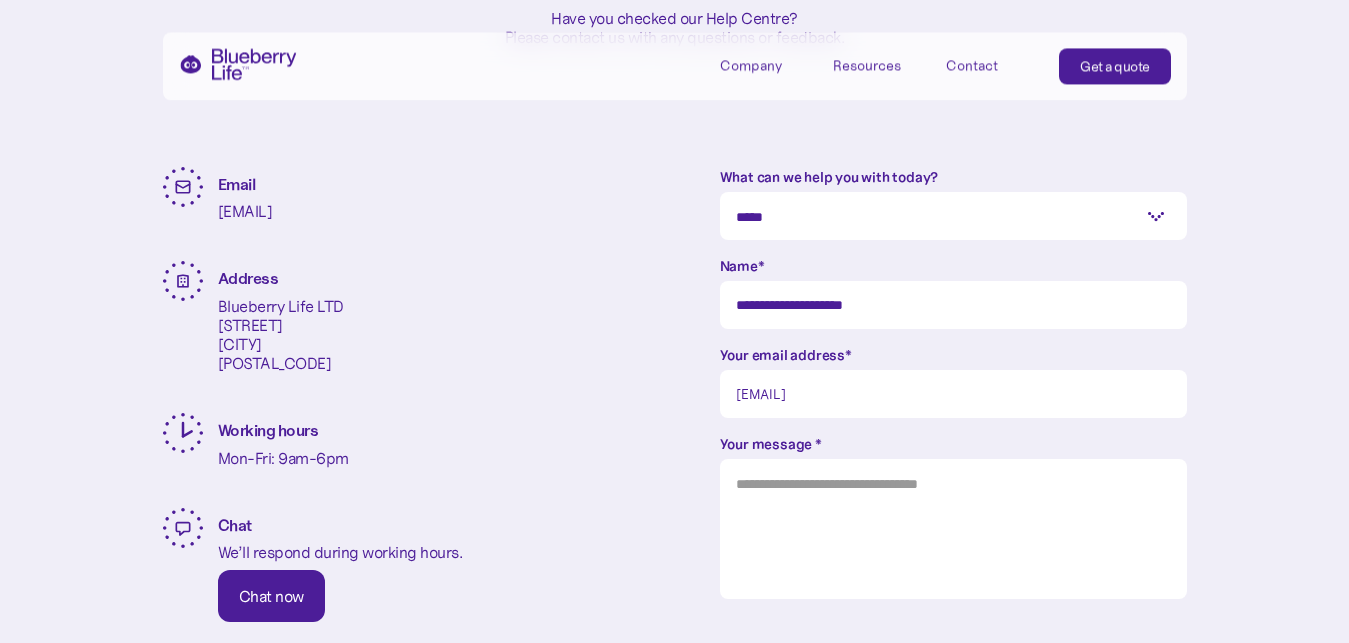 type on "[EMAIL]" 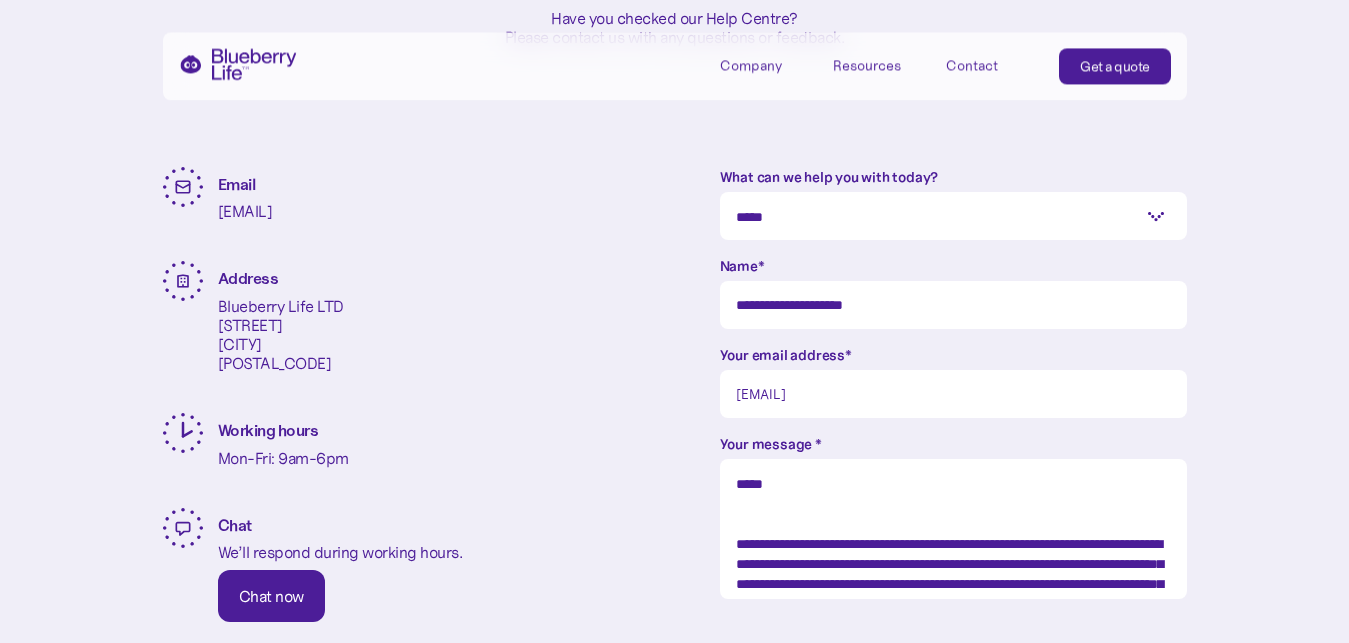 scroll, scrollTop: 295, scrollLeft: 0, axis: vertical 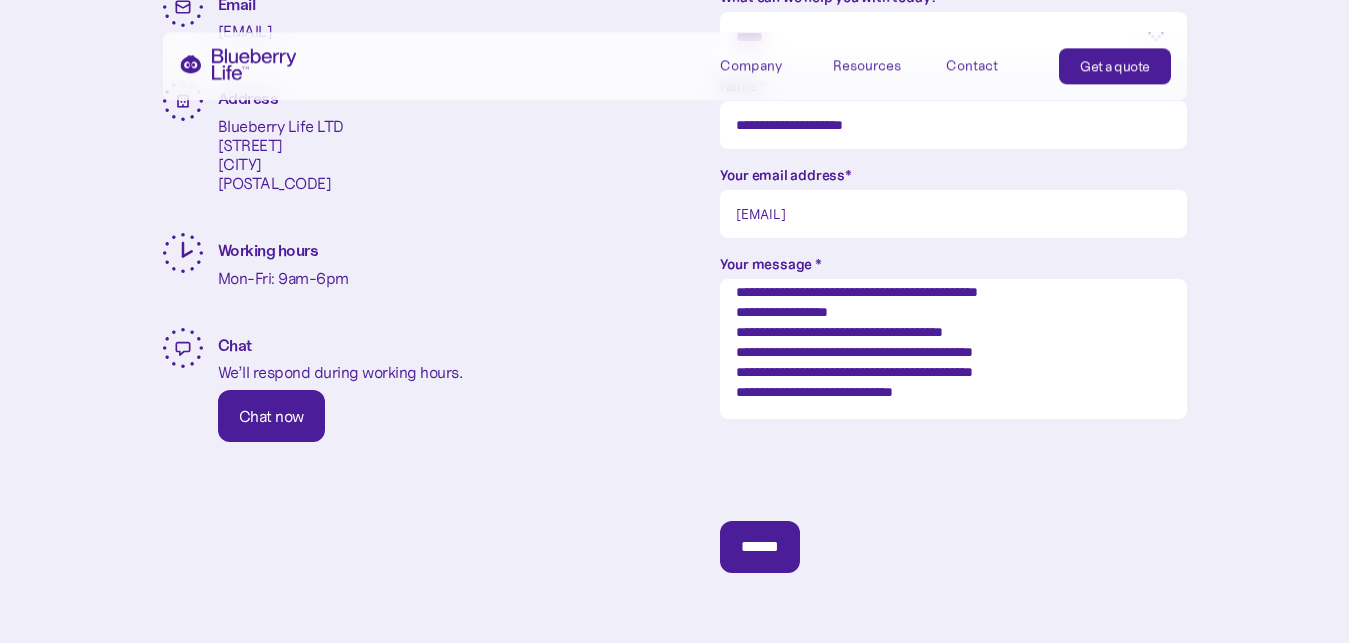 type on "**********" 